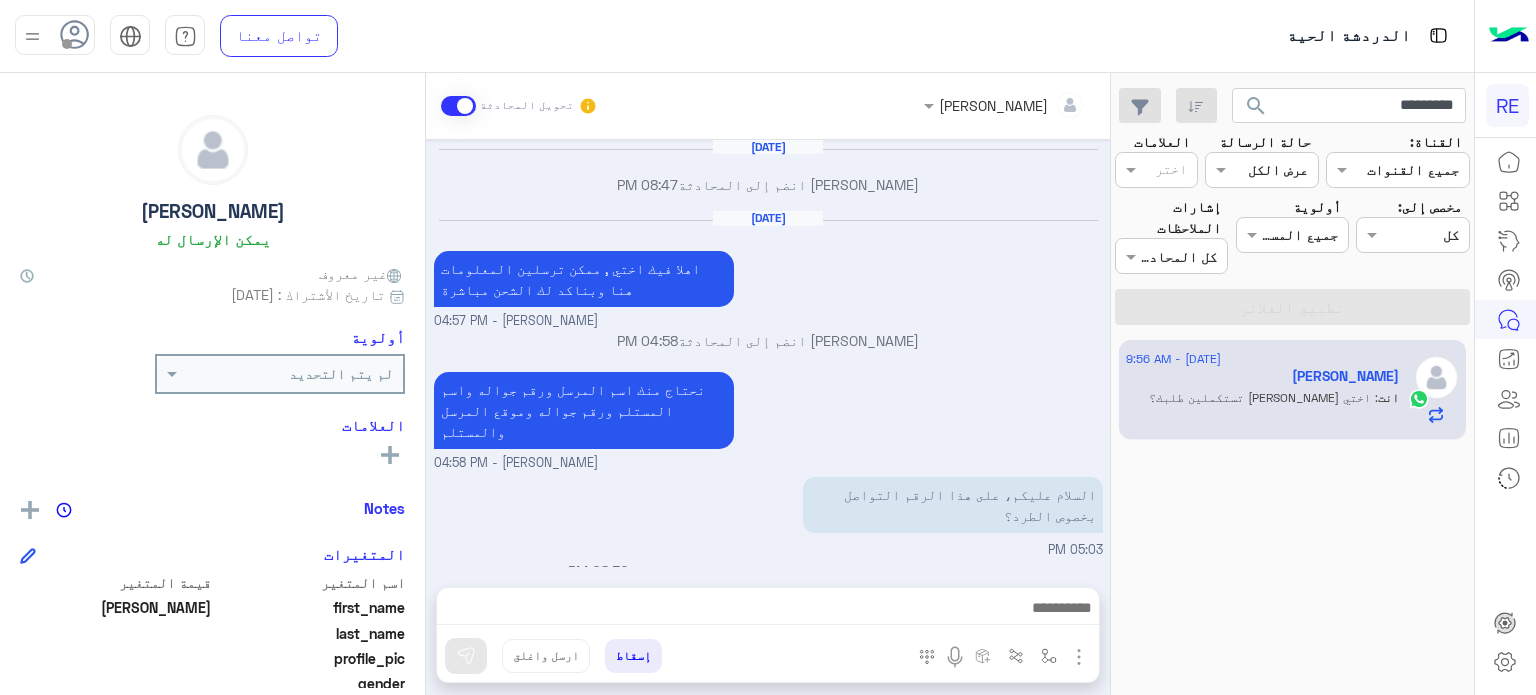 scroll, scrollTop: 0, scrollLeft: 0, axis: both 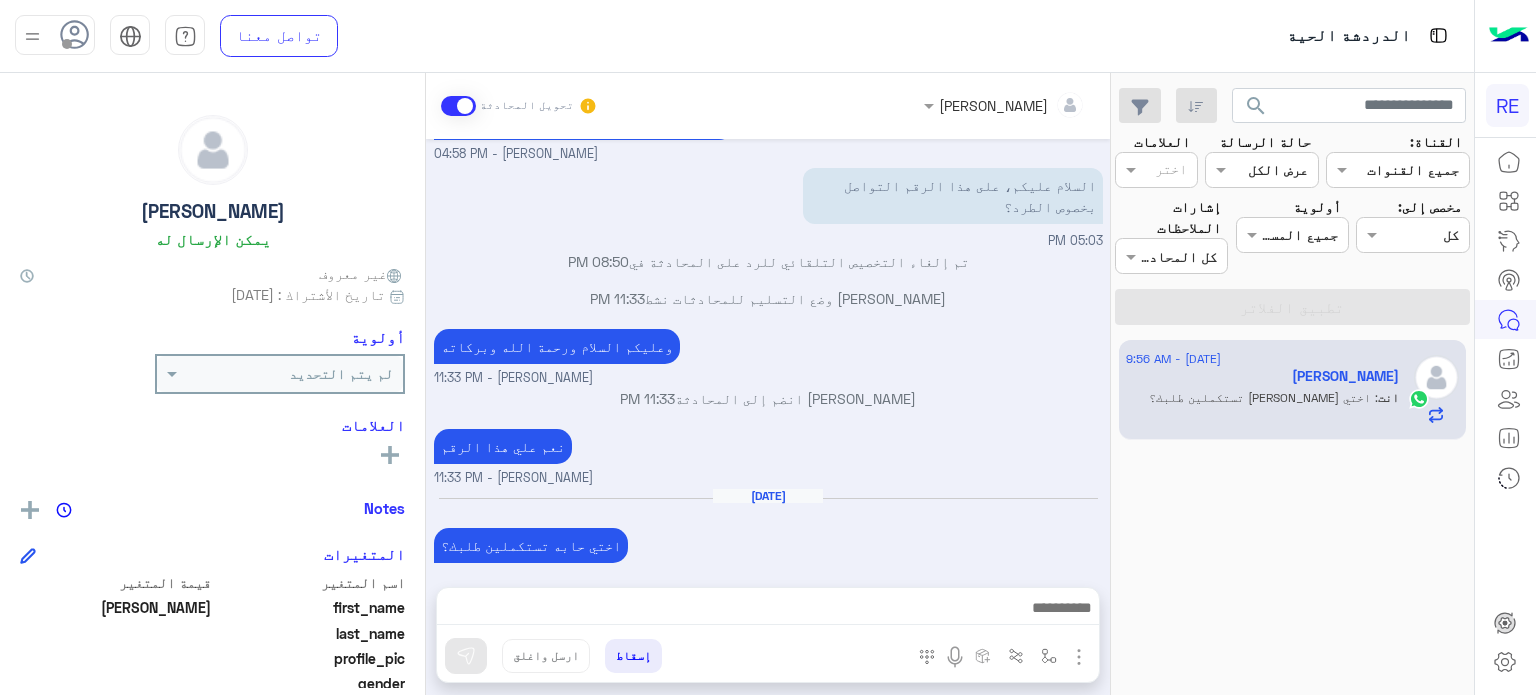 type 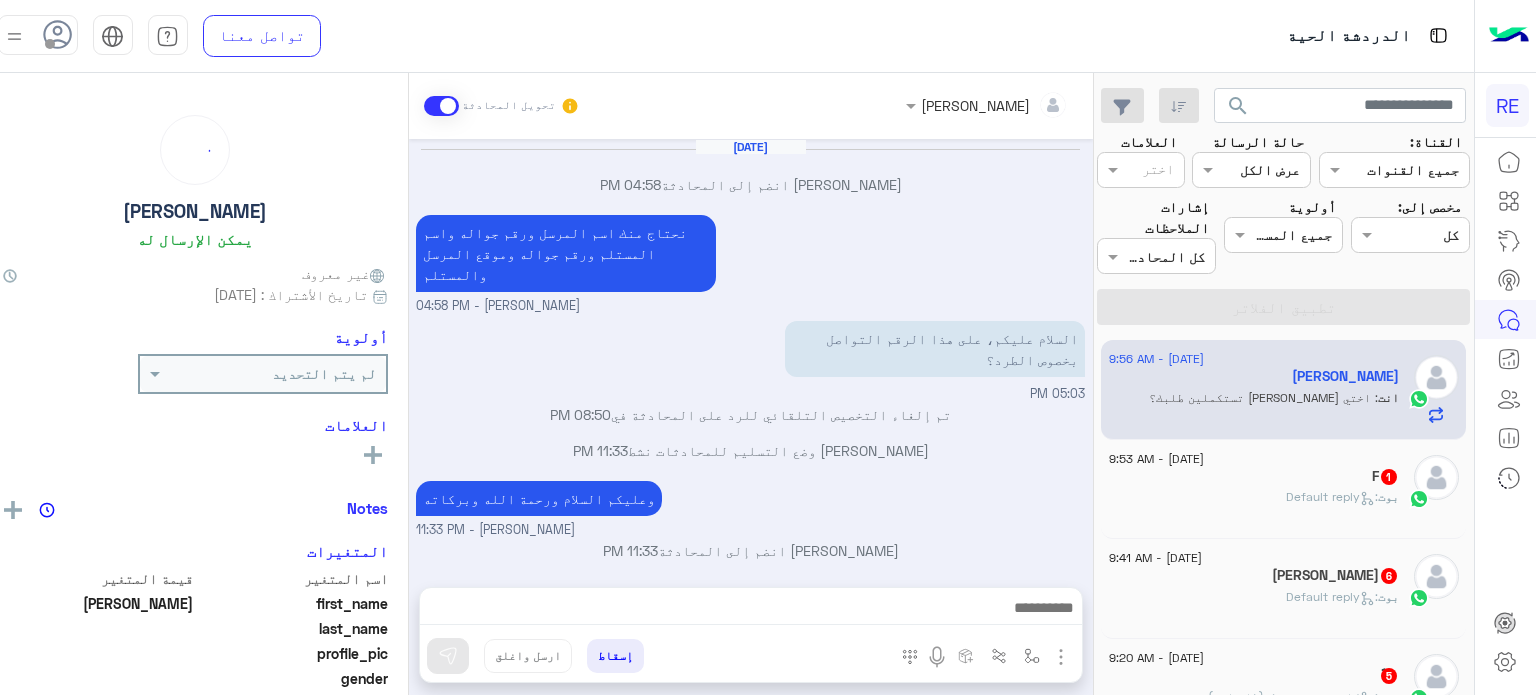 scroll, scrollTop: 186, scrollLeft: 0, axis: vertical 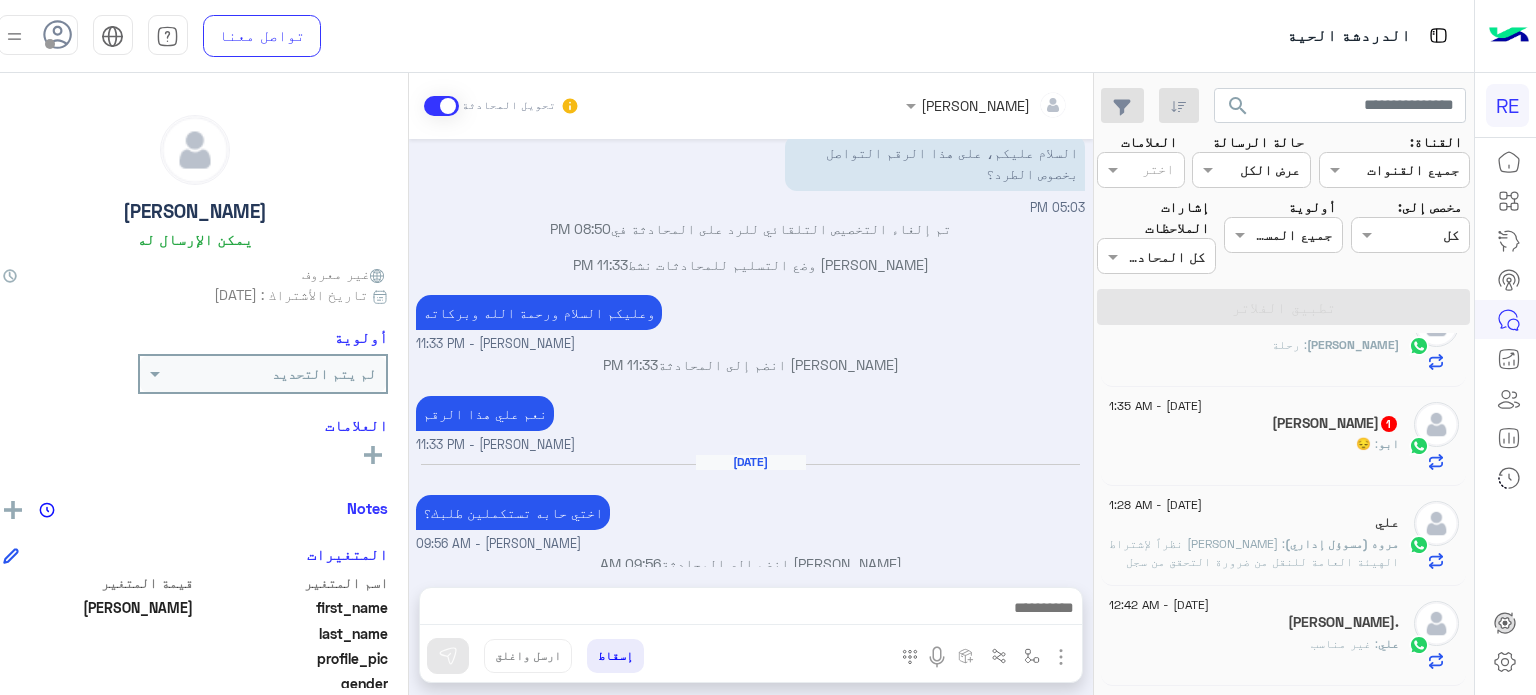 click on "ابو : 😔" 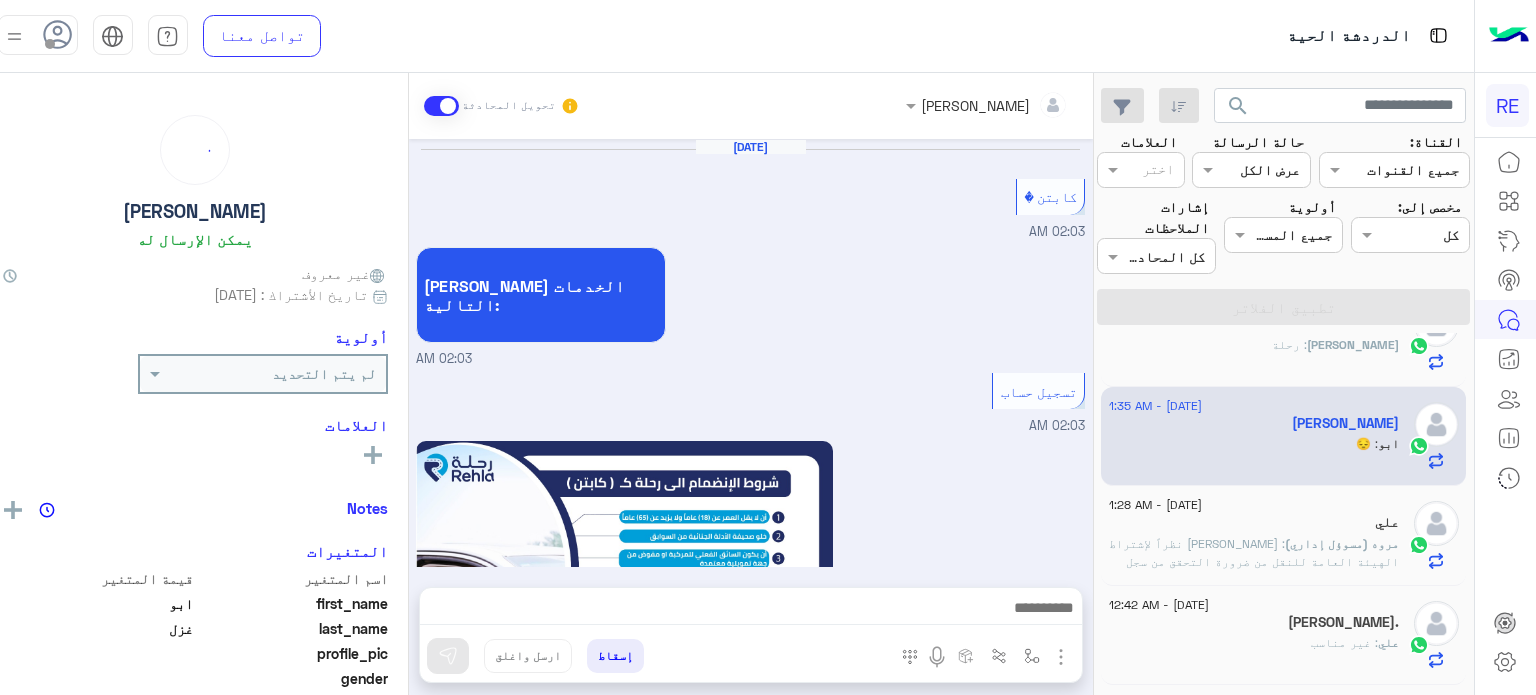 scroll, scrollTop: 1236, scrollLeft: 0, axis: vertical 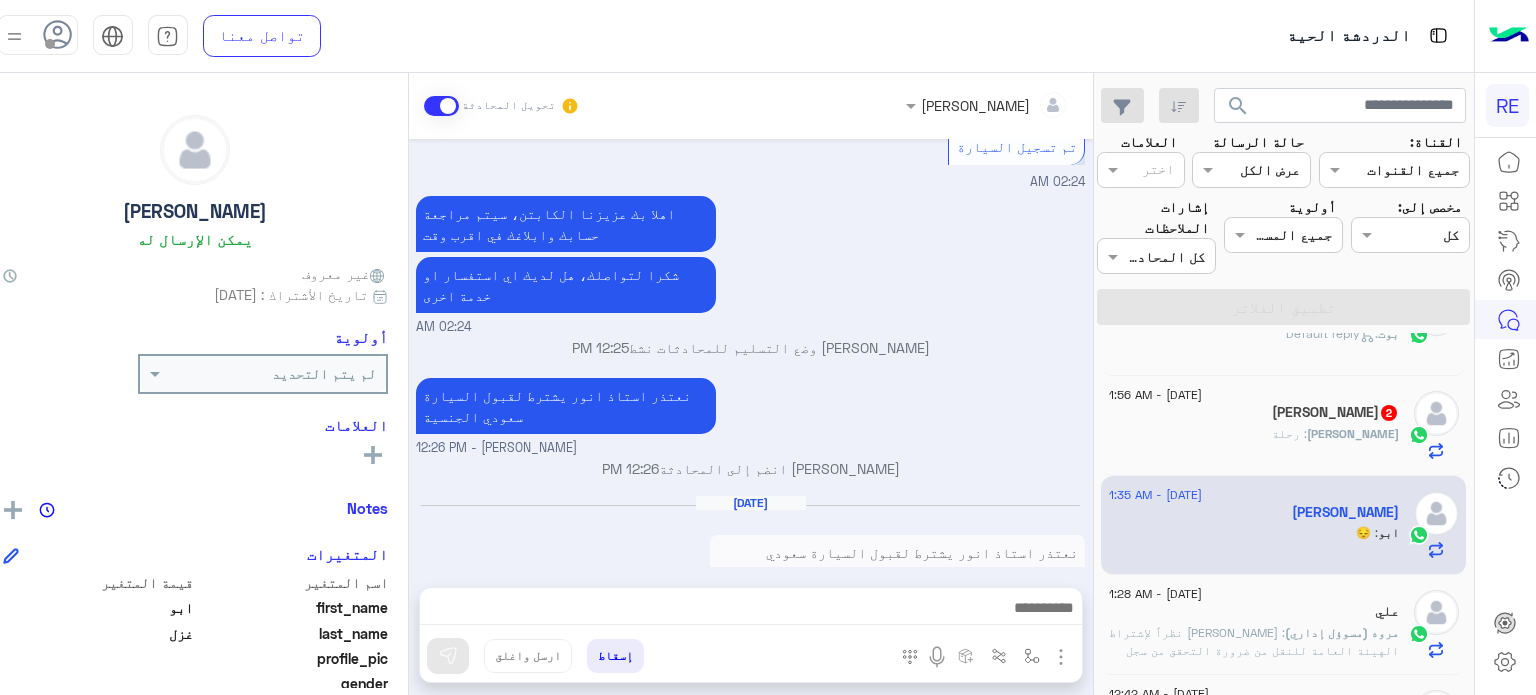 click on "[PERSON_NAME] : رحلة" 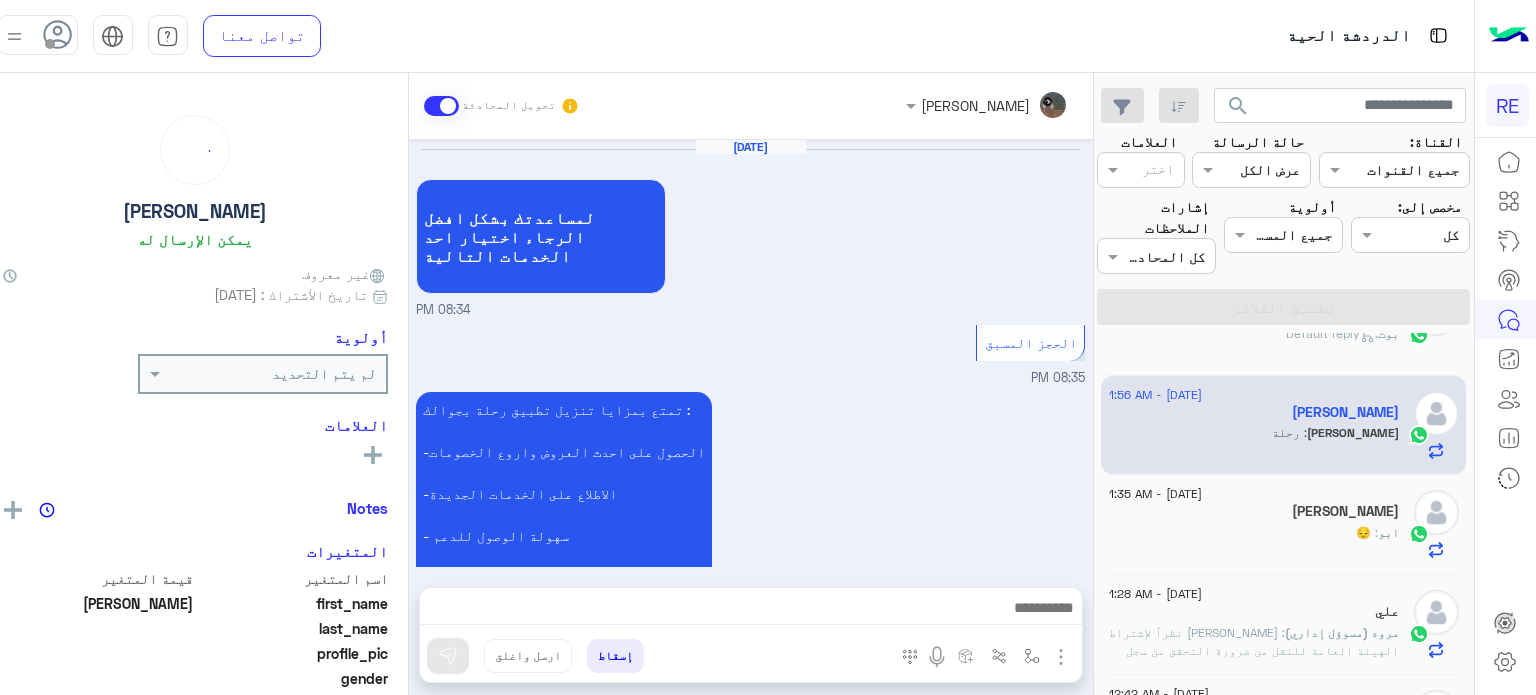 scroll, scrollTop: 1366, scrollLeft: 0, axis: vertical 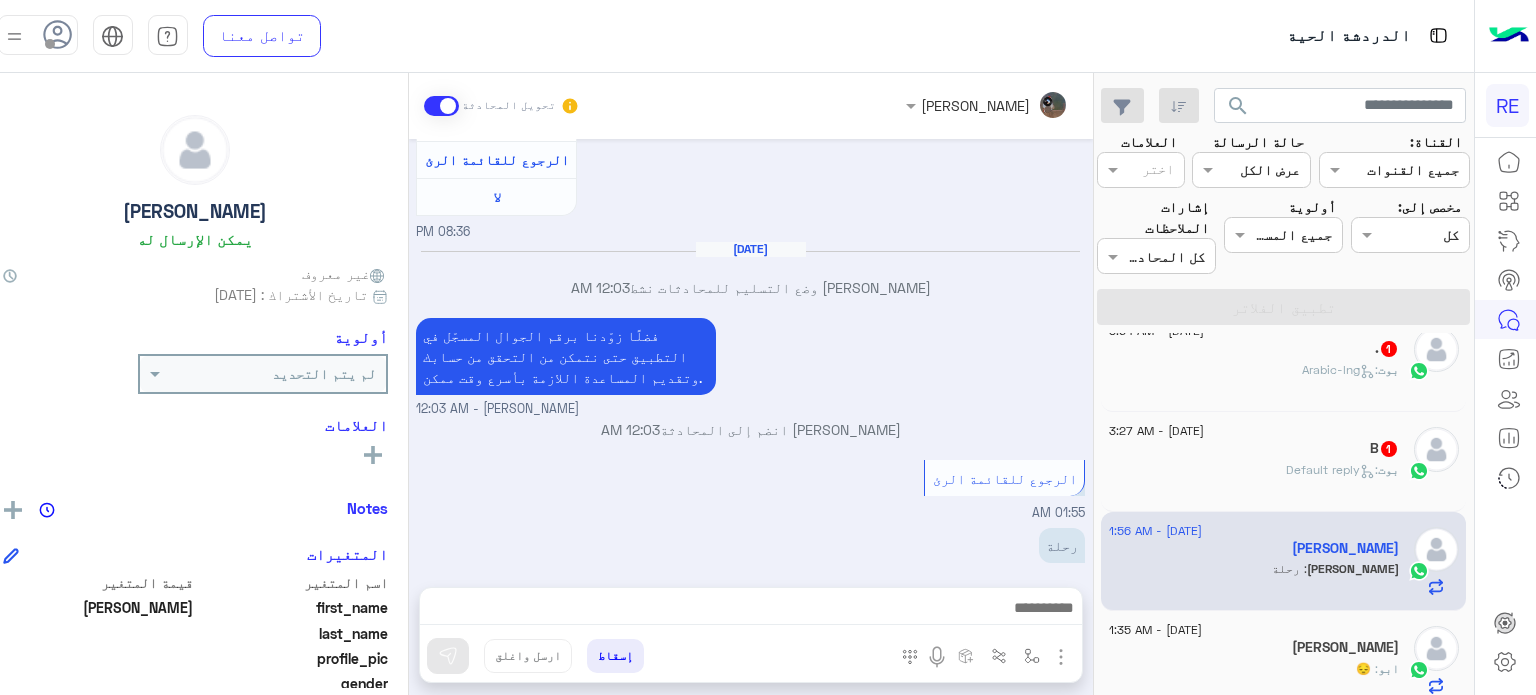 click on "B   1" 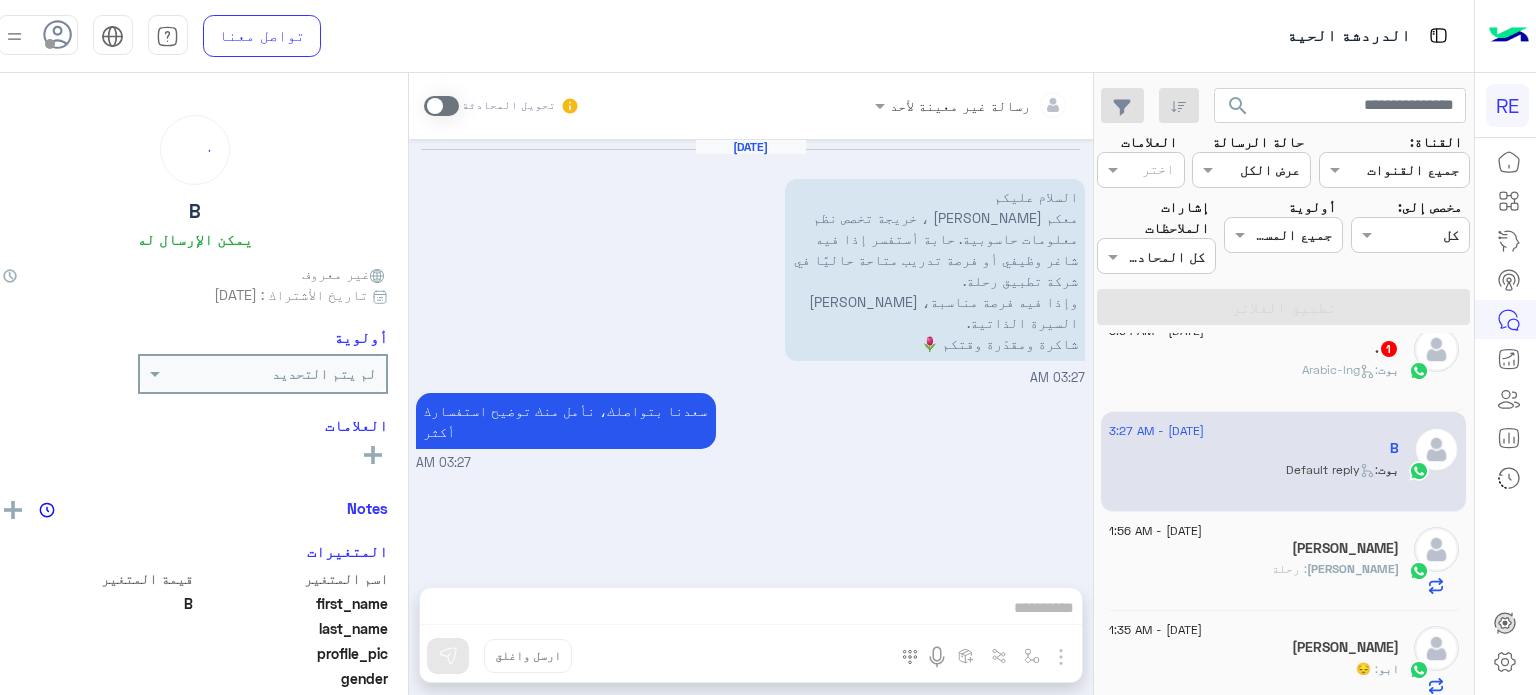 scroll, scrollTop: 586, scrollLeft: 0, axis: vertical 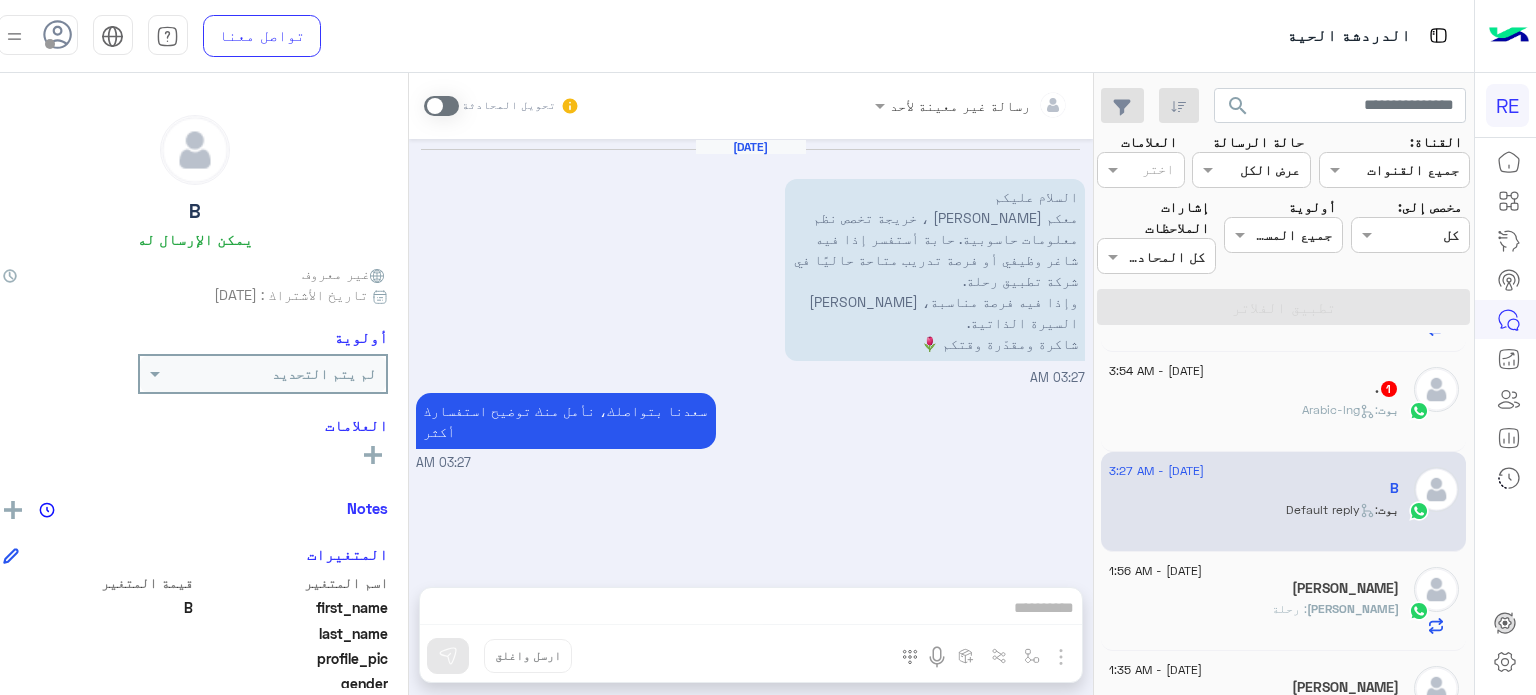 click on "السلام عليكم معكم [PERSON_NAME] ، خريجة تخصص نظم معلومات حاسوبية. حابة أستفسر إذا فيه شاغر وظيفي أو فرصة تدريب متاحة حاليًا في شركة تطبيق رحلة. وإذا فيه فرصة مناسبة، [PERSON_NAME] السيرة الذاتية. شاكرة ومقدّرة وقتكم 🌷" at bounding box center (935, 270) 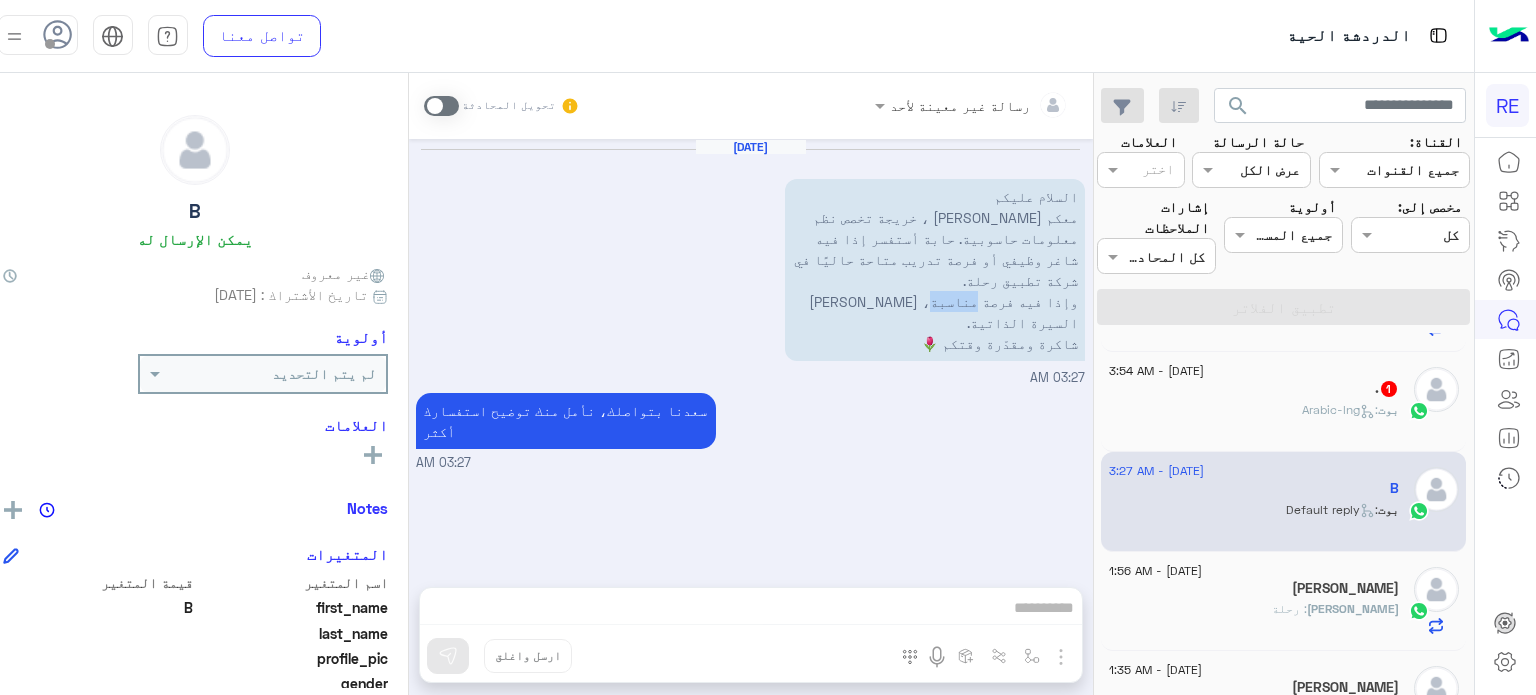 click on "السلام عليكم معكم [PERSON_NAME] ، خريجة تخصص نظم معلومات حاسوبية. حابة أستفسر إذا فيه شاغر وظيفي أو فرصة تدريب متاحة حاليًا في شركة تطبيق رحلة. وإذا فيه فرصة مناسبة، [PERSON_NAME] السيرة الذاتية. شاكرة ومقدّرة وقتكم 🌷" at bounding box center [935, 270] 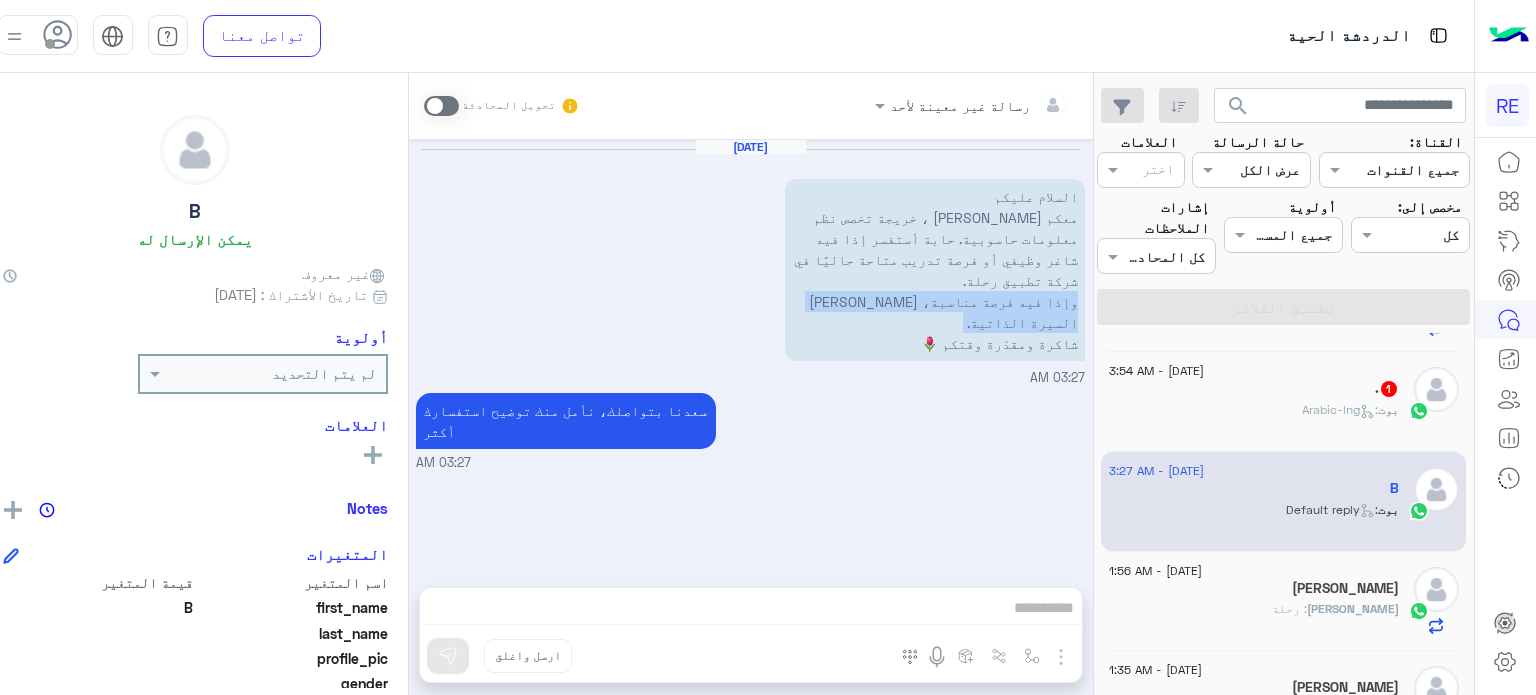 click on "السلام عليكم معكم [PERSON_NAME] ، خريجة تخصص نظم معلومات حاسوبية. حابة أستفسر إذا فيه شاغر وظيفي أو فرصة تدريب متاحة حاليًا في شركة تطبيق رحلة. وإذا فيه فرصة مناسبة، [PERSON_NAME] السيرة الذاتية. شاكرة ومقدّرة وقتكم 🌷" at bounding box center [935, 270] 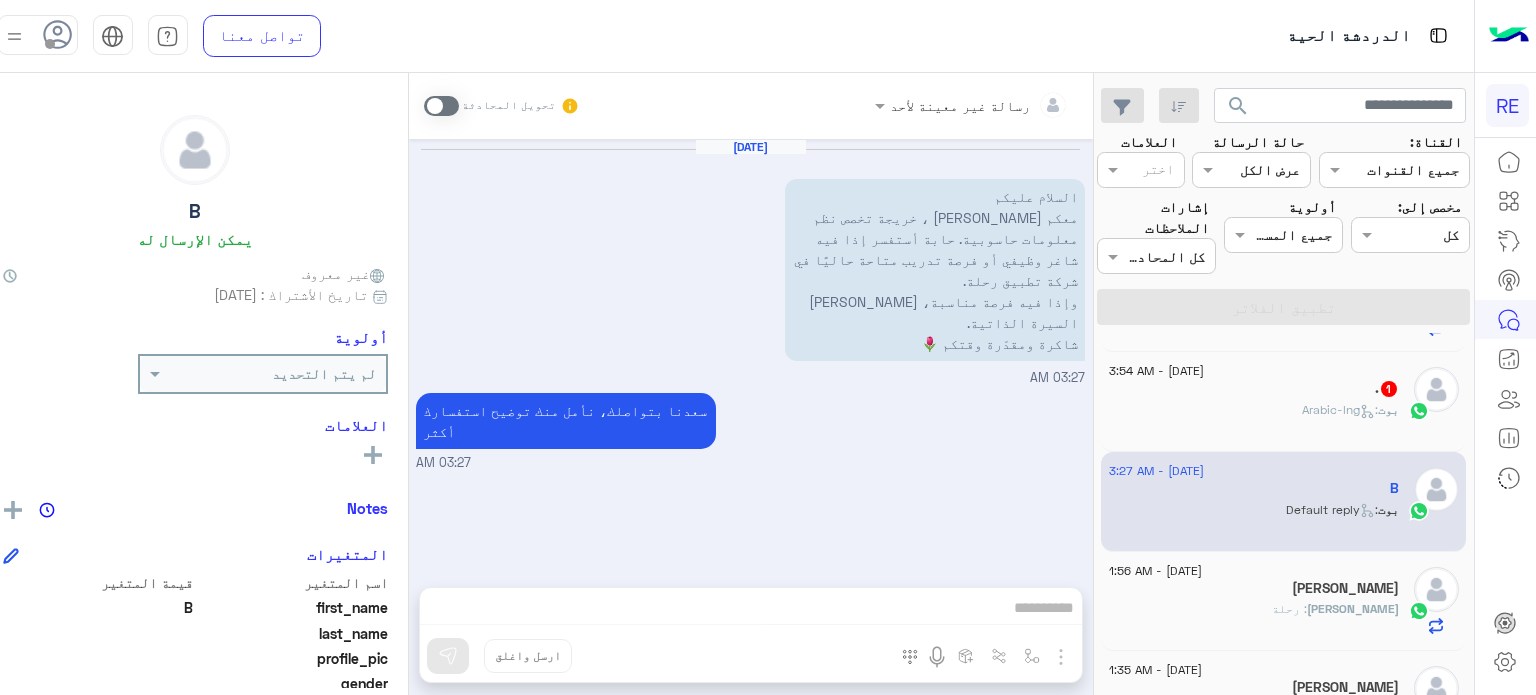click on "السلام عليكم معكم [PERSON_NAME] ، خريجة تخصص نظم معلومات حاسوبية. حابة أستفسر إذا فيه شاغر وظيفي أو فرصة تدريب متاحة حاليًا في شركة تطبيق رحلة. وإذا فيه فرصة مناسبة، [PERSON_NAME] السيرة الذاتية. شاكرة ومقدّرة وقتكم 🌷" at bounding box center [935, 270] 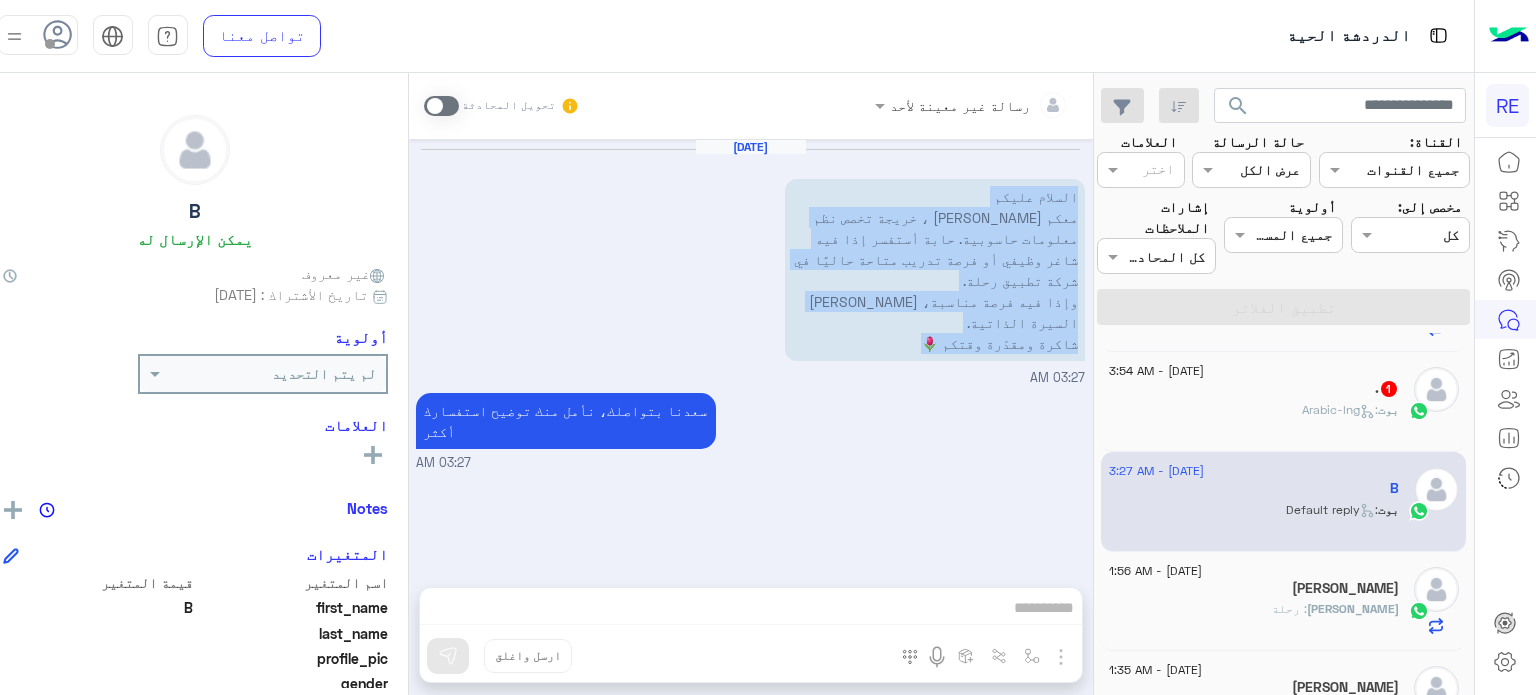 drag, startPoint x: 1091, startPoint y: 196, endPoint x: 942, endPoint y: 344, distance: 210.0119 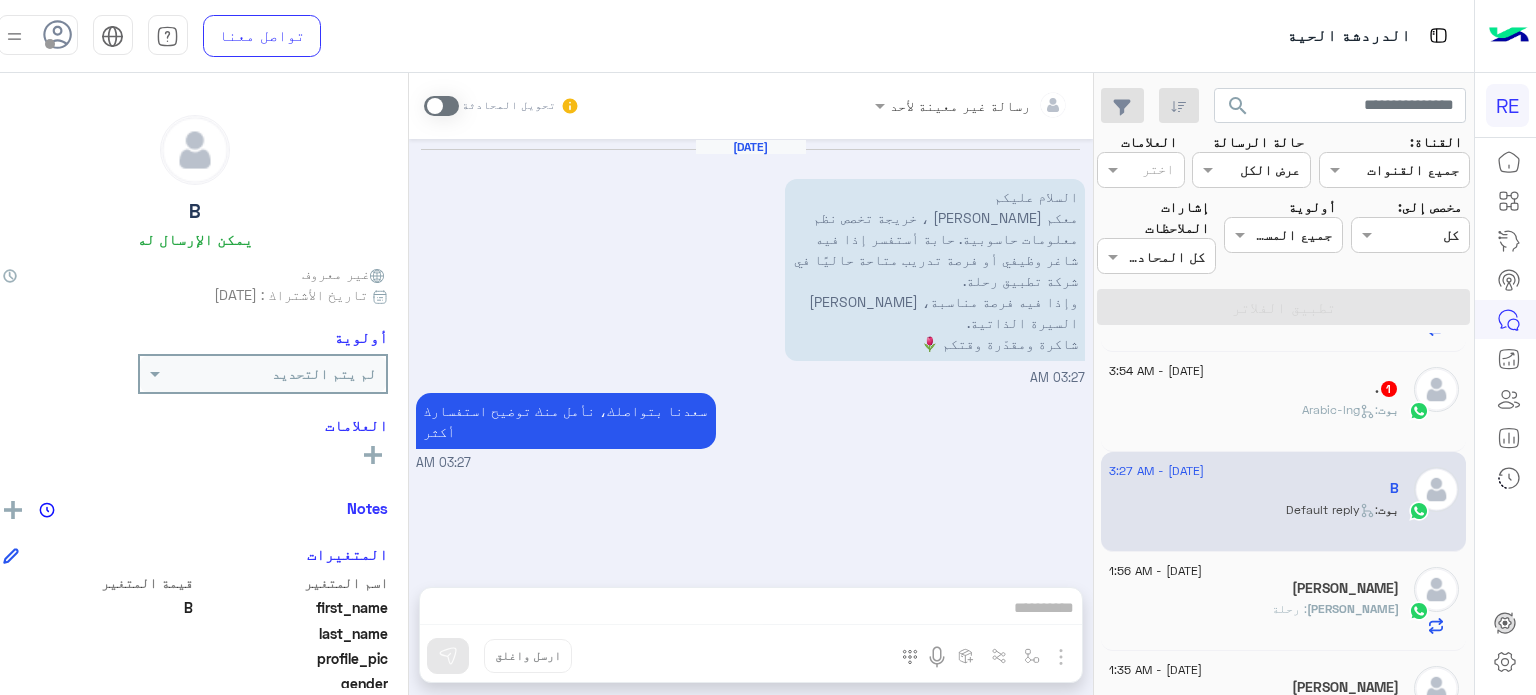 click on ":   Arabic-lng" 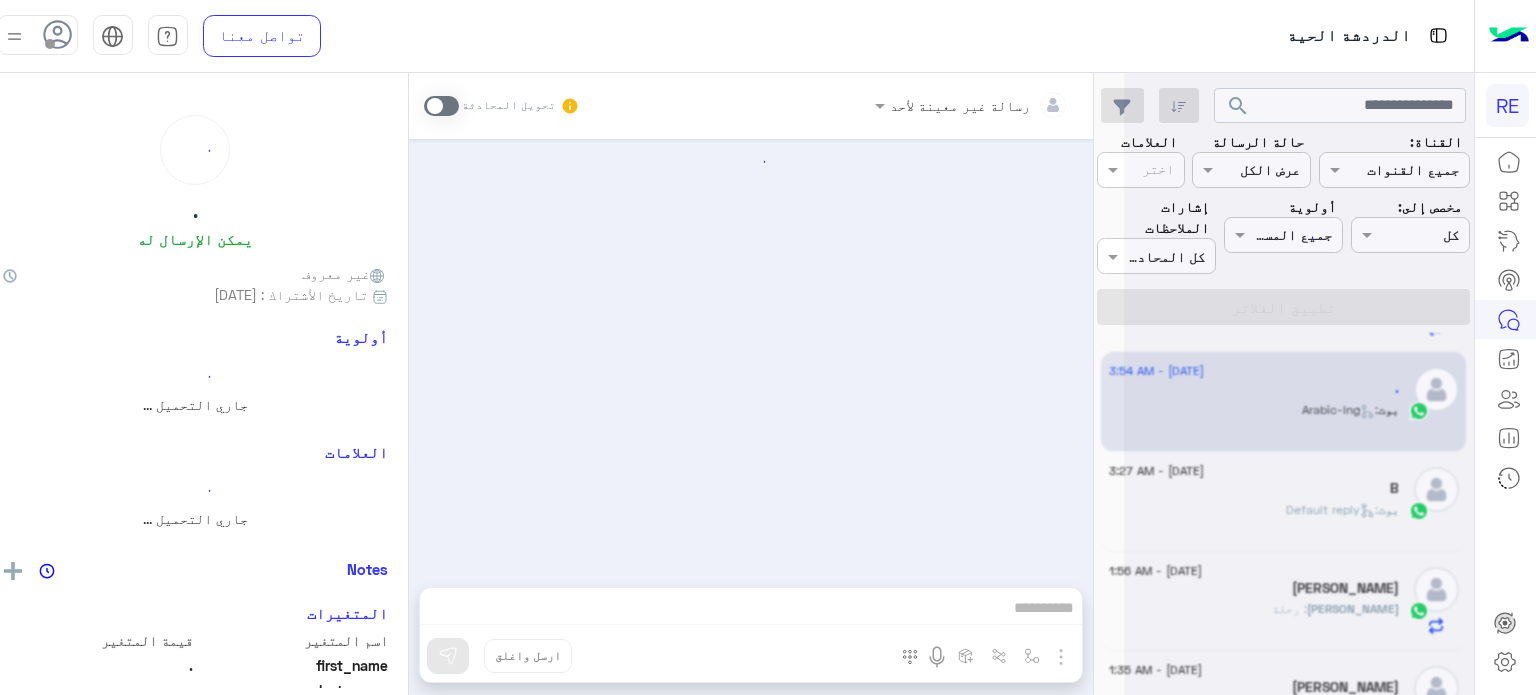 scroll, scrollTop: 1417, scrollLeft: 0, axis: vertical 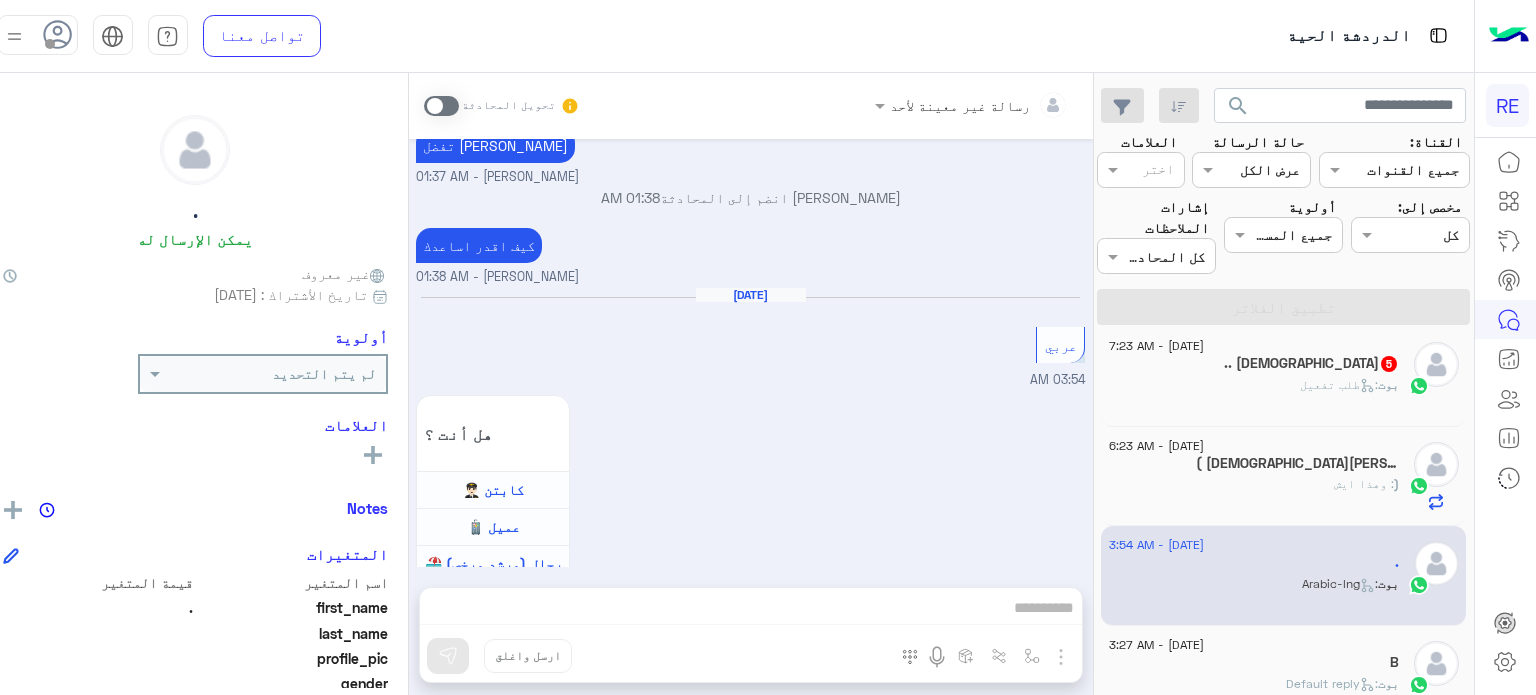 click on "( [DEMOGRAPHIC_DATA] وبحمده )  1" 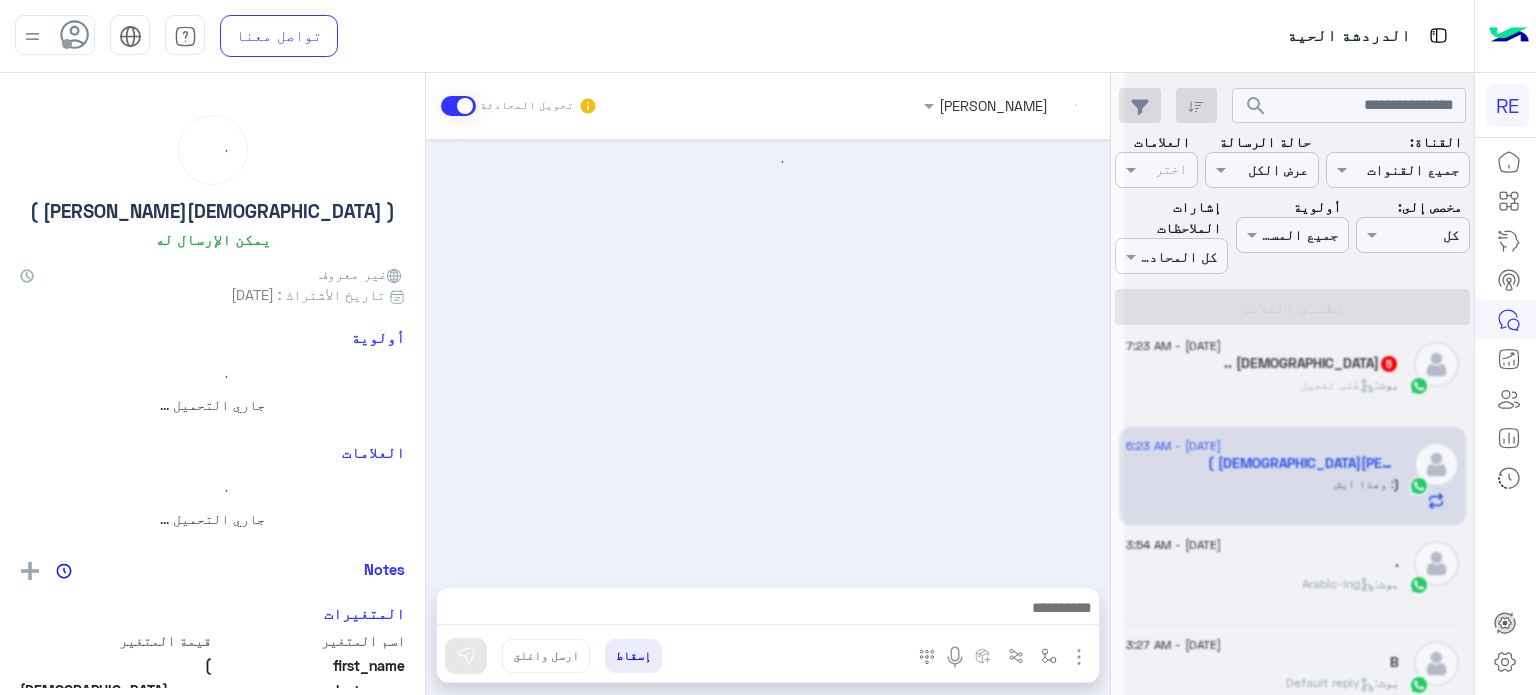 scroll, scrollTop: 340, scrollLeft: 0, axis: vertical 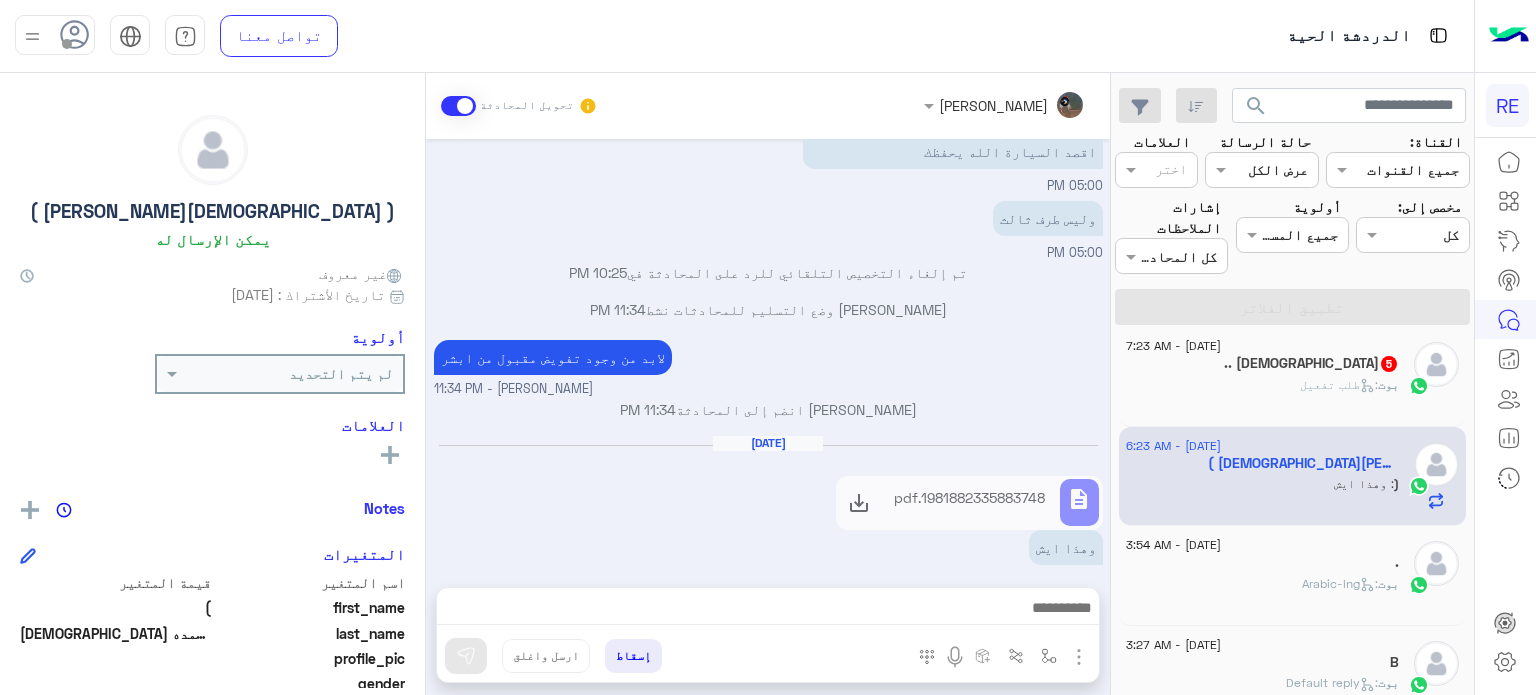 click on ":   طلب تفعيل" 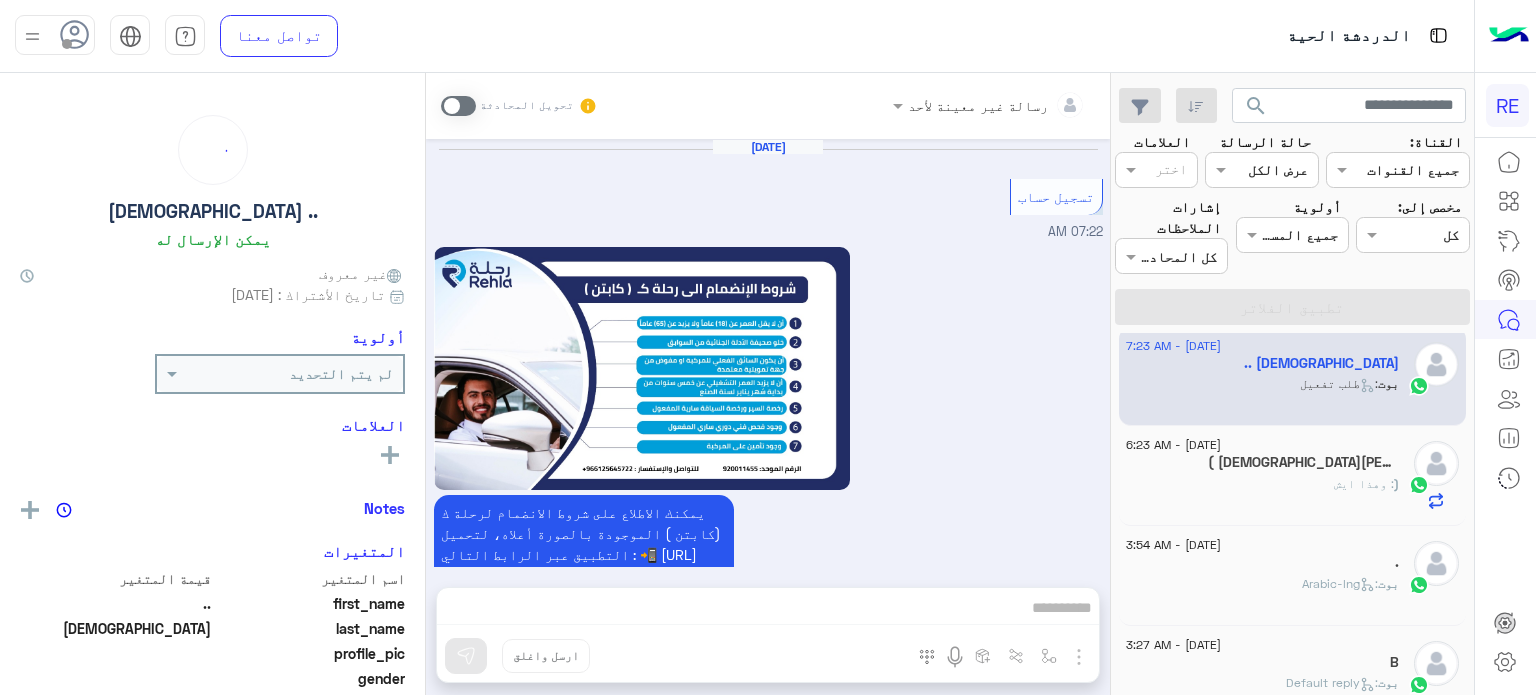 scroll, scrollTop: 2104, scrollLeft: 0, axis: vertical 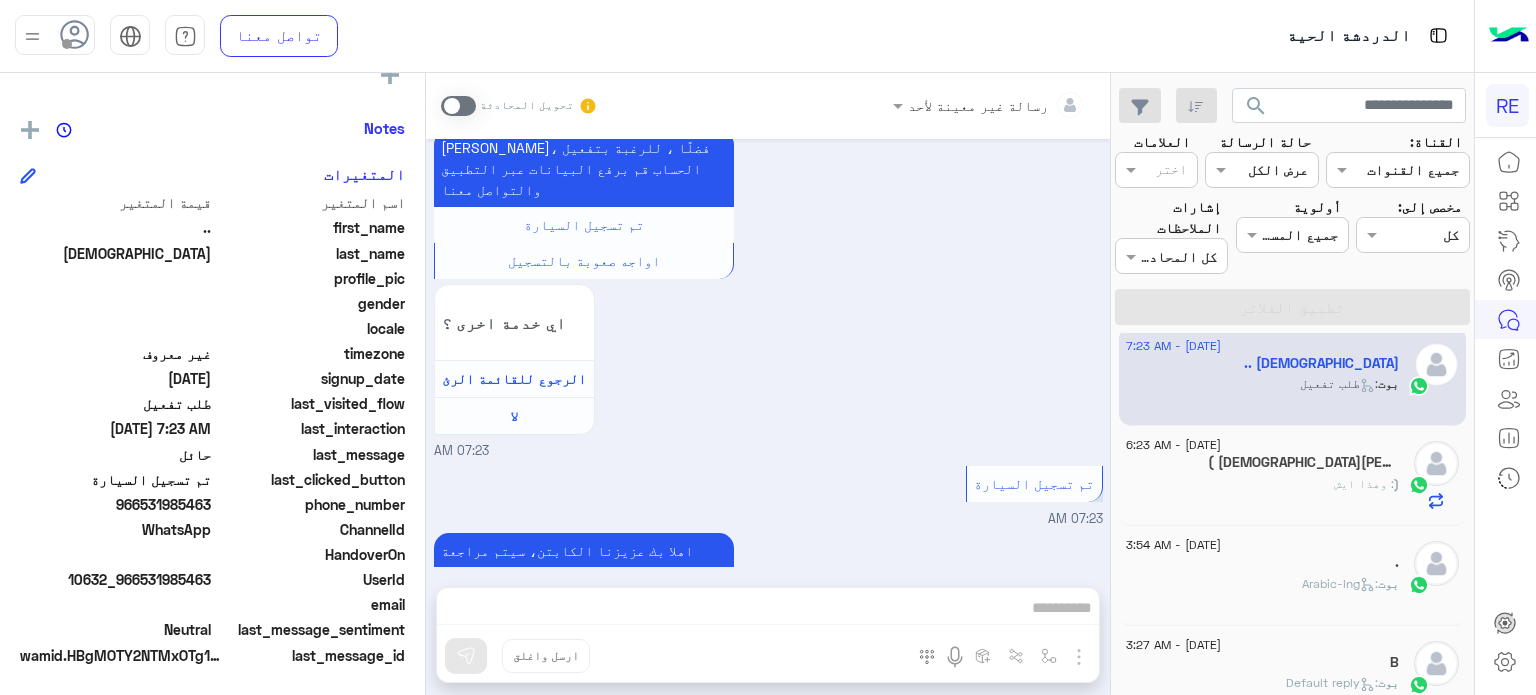 drag, startPoint x: 211, startPoint y: 505, endPoint x: 143, endPoint y: 509, distance: 68.117546 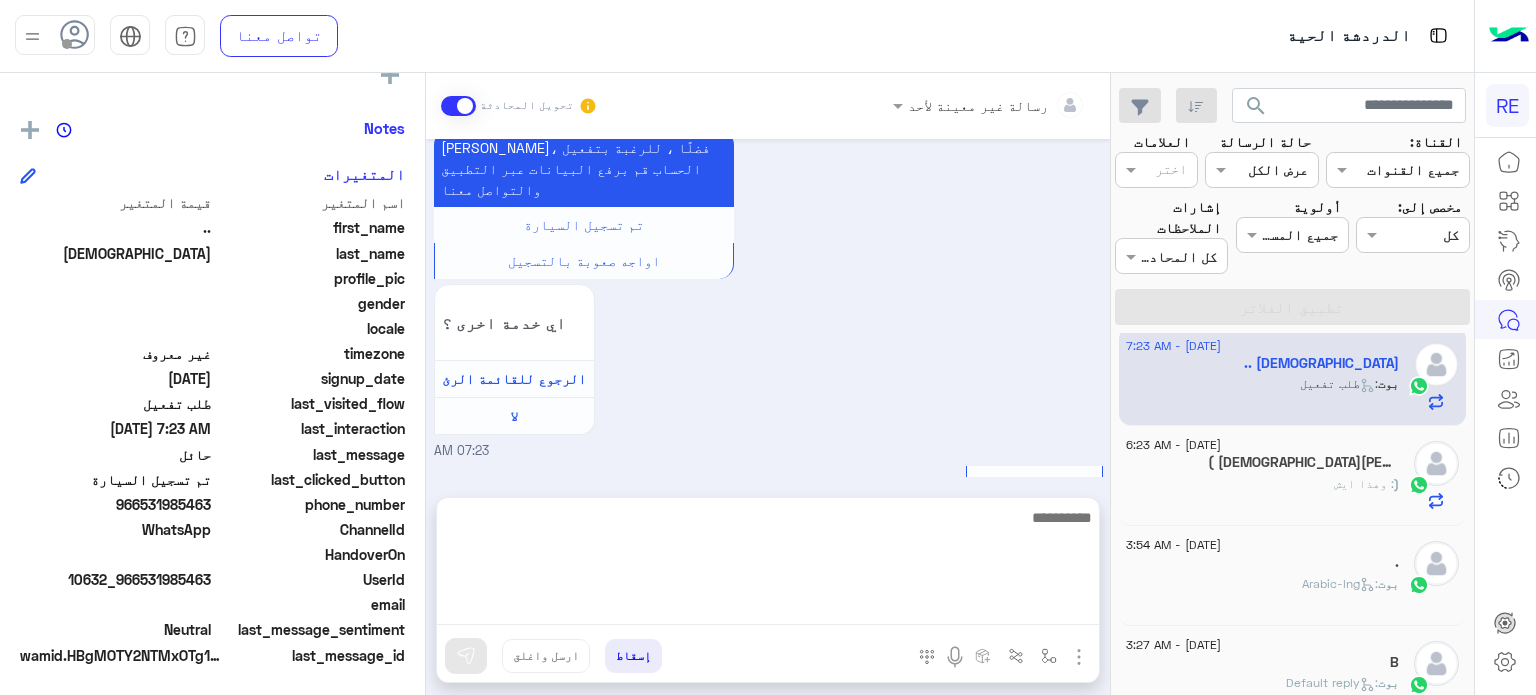 click at bounding box center [768, 565] 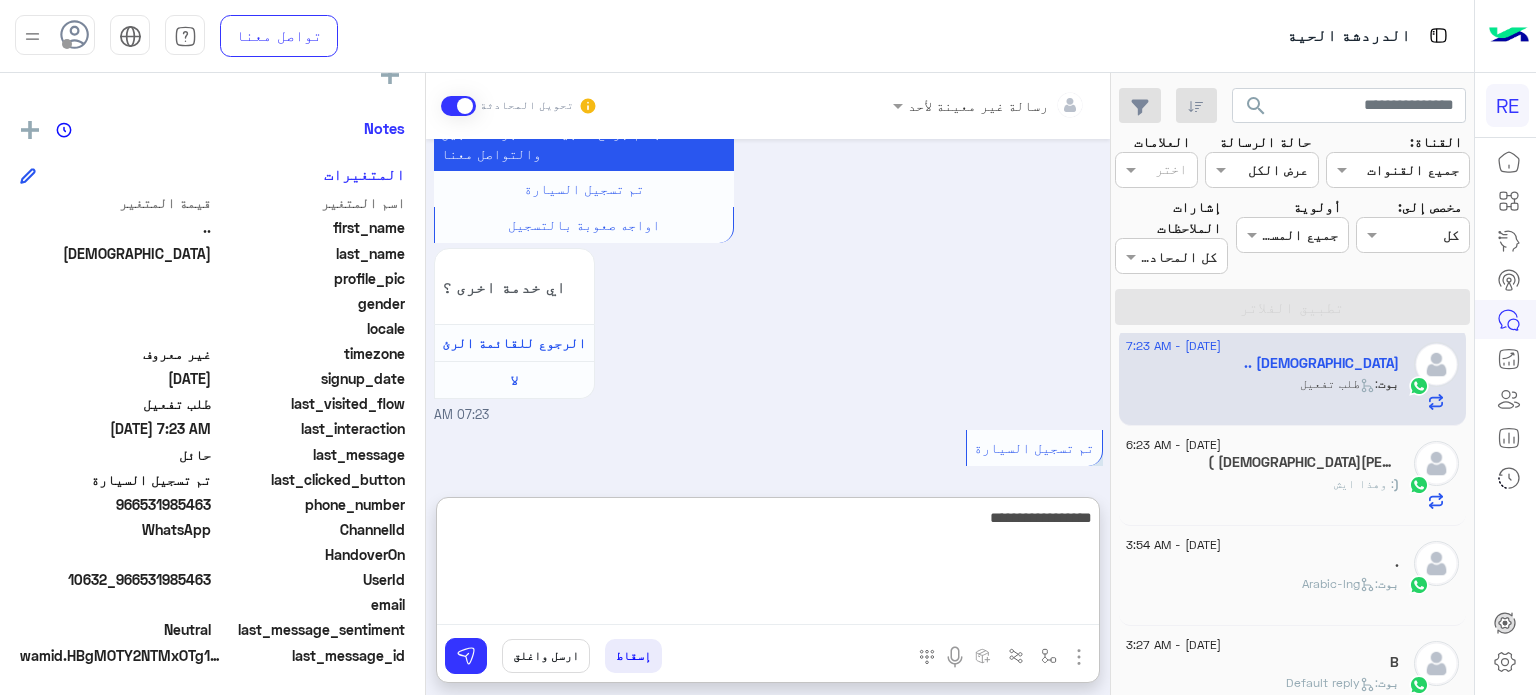 type on "**********" 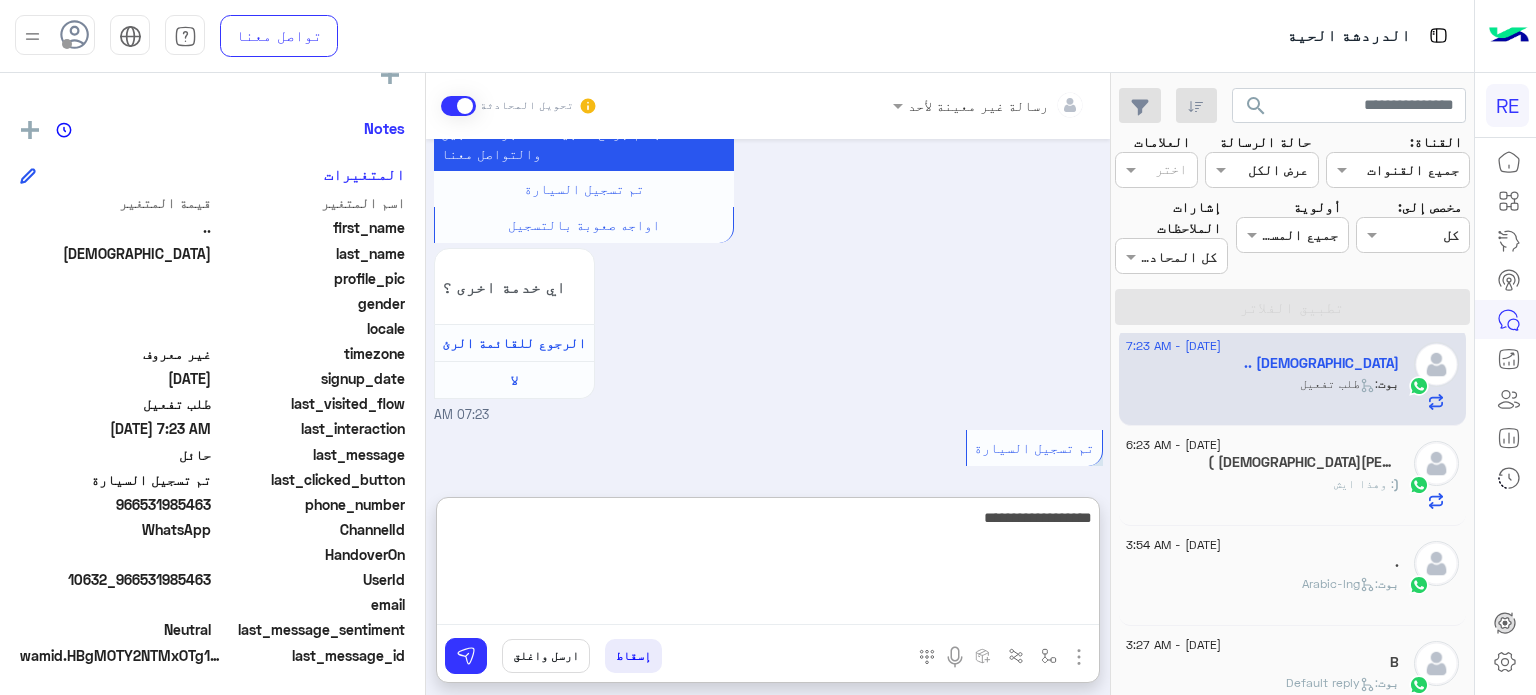 type 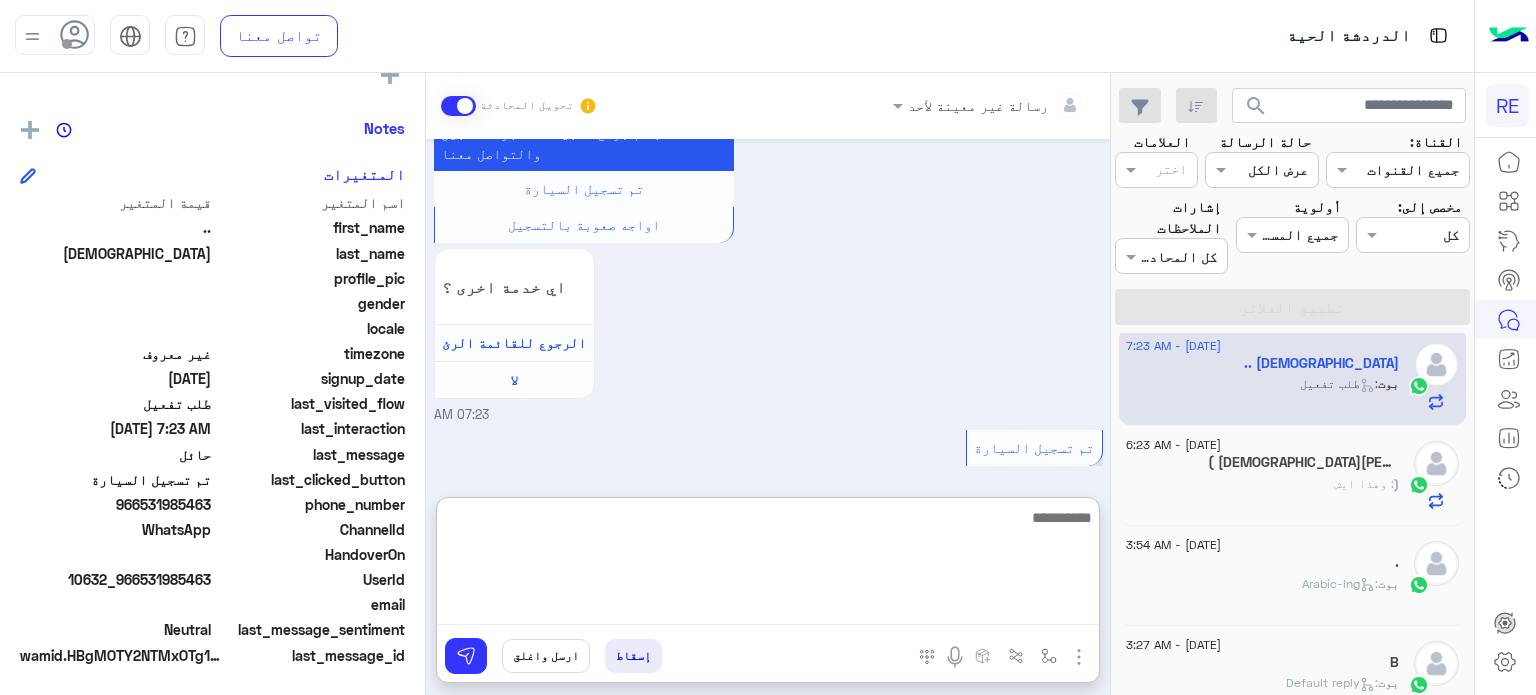 scroll, scrollTop: 2294, scrollLeft: 0, axis: vertical 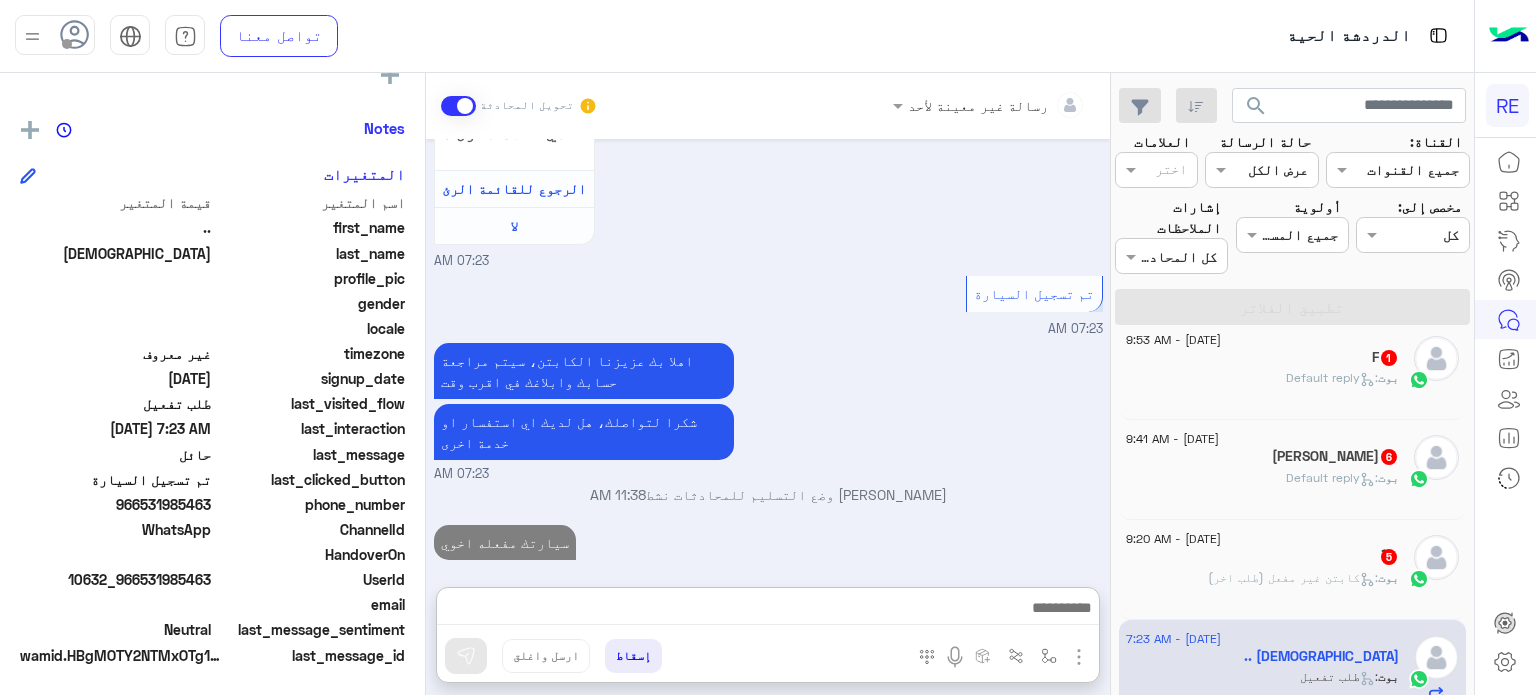 click on "بوت :   كابتن غير مفعل (طلب اخر)" 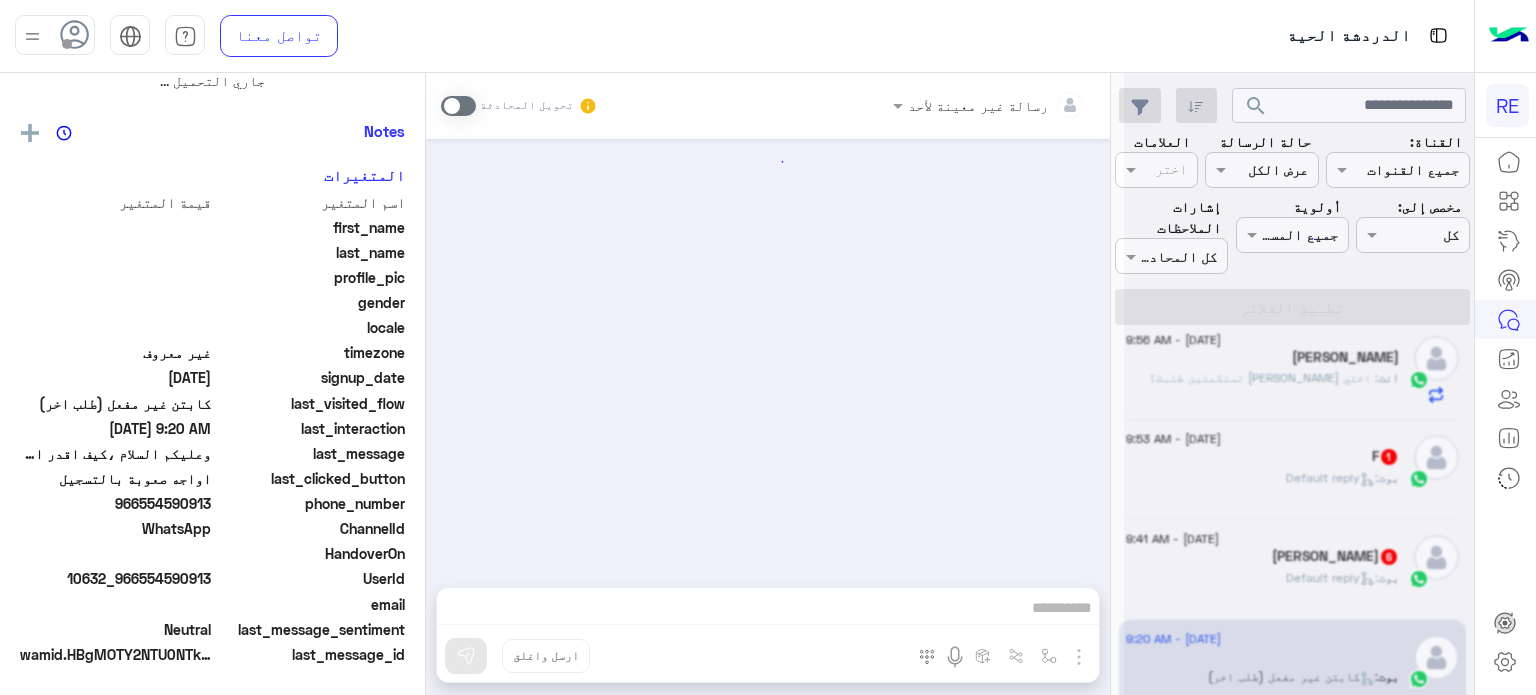 scroll, scrollTop: 337, scrollLeft: 0, axis: vertical 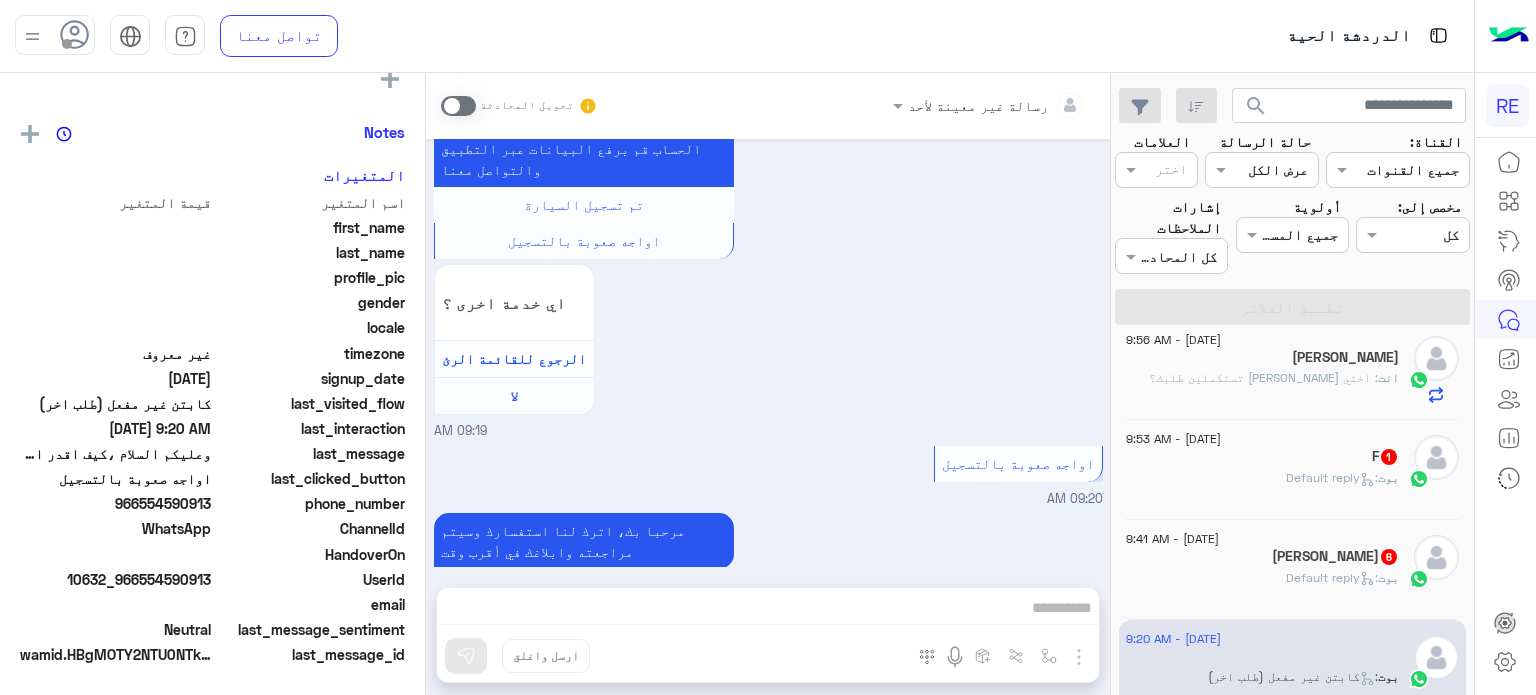 click on "[PERSON_NAME] :   Default reply" 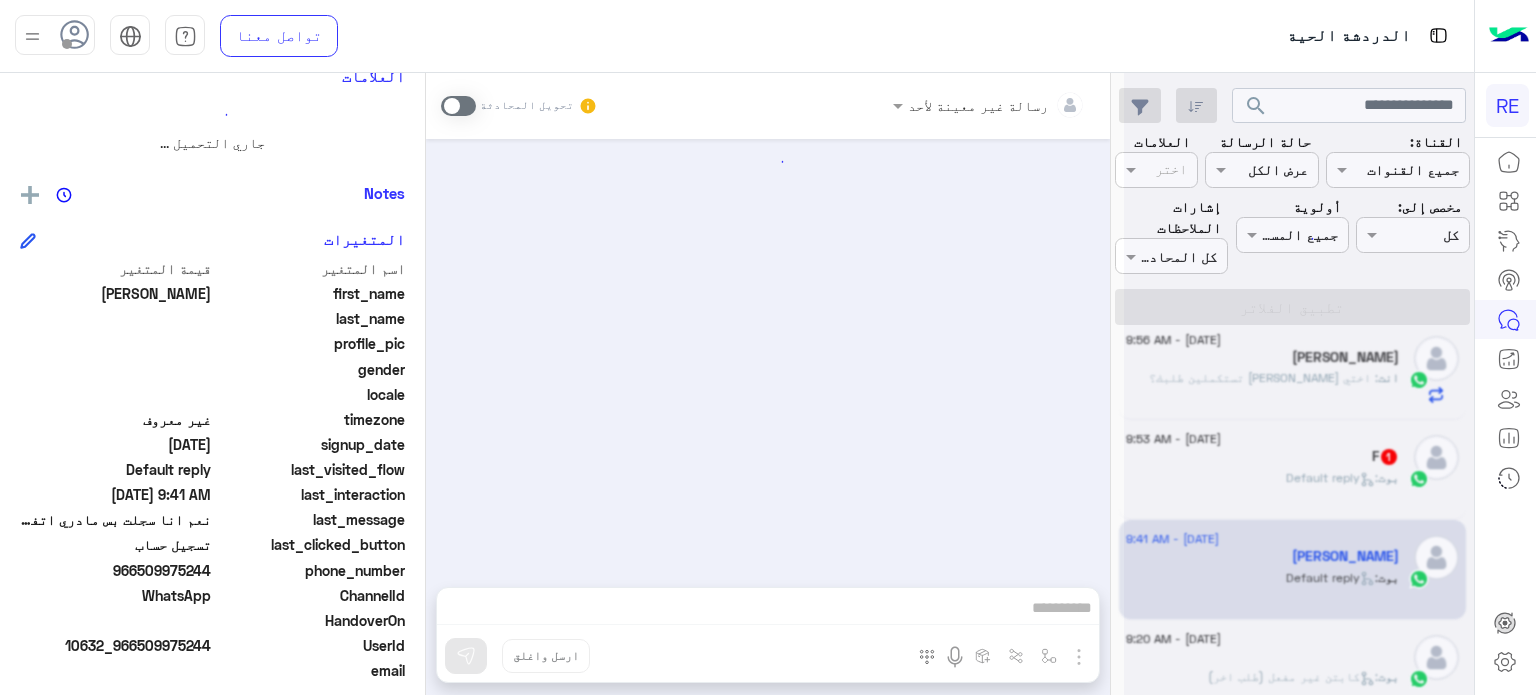 scroll, scrollTop: 0, scrollLeft: 0, axis: both 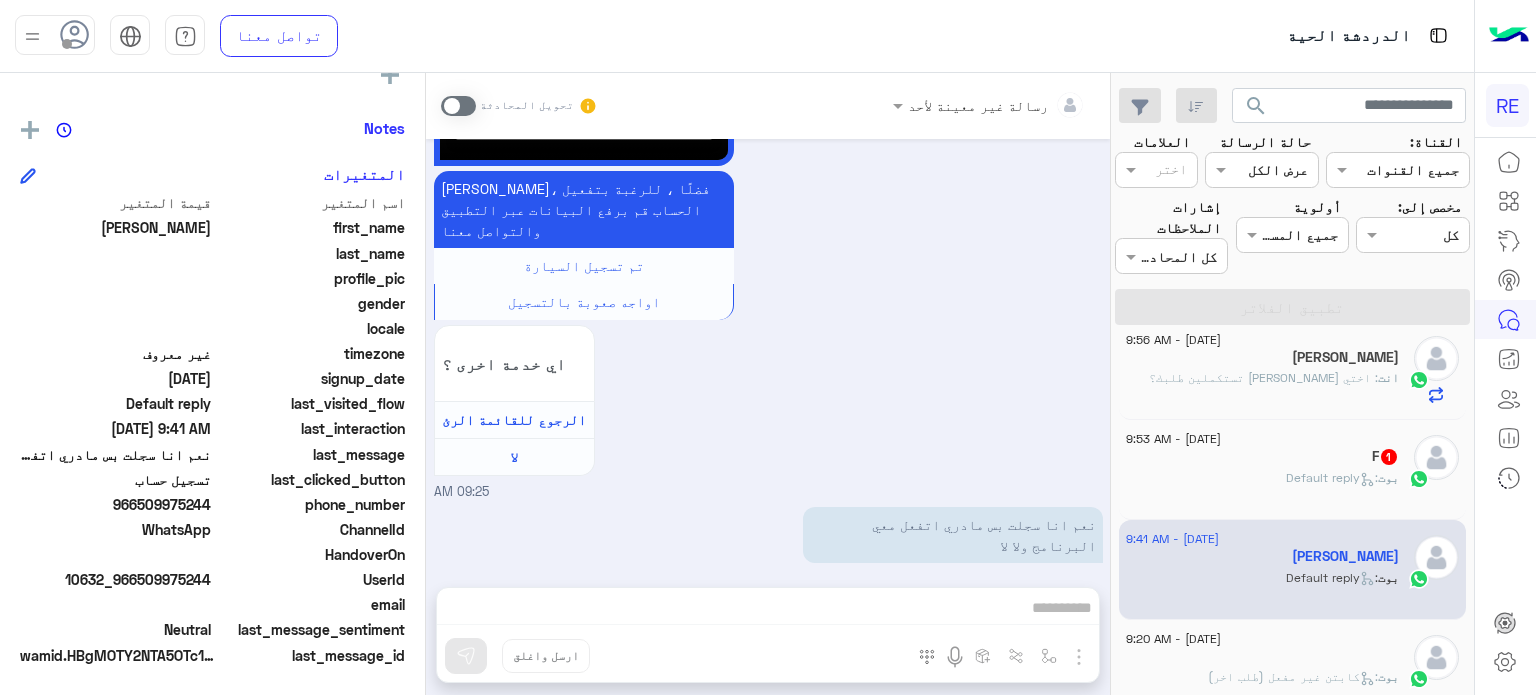 click on "[DATE] - 9:53 AM  F   1 [PERSON_NAME] :   Default reply" 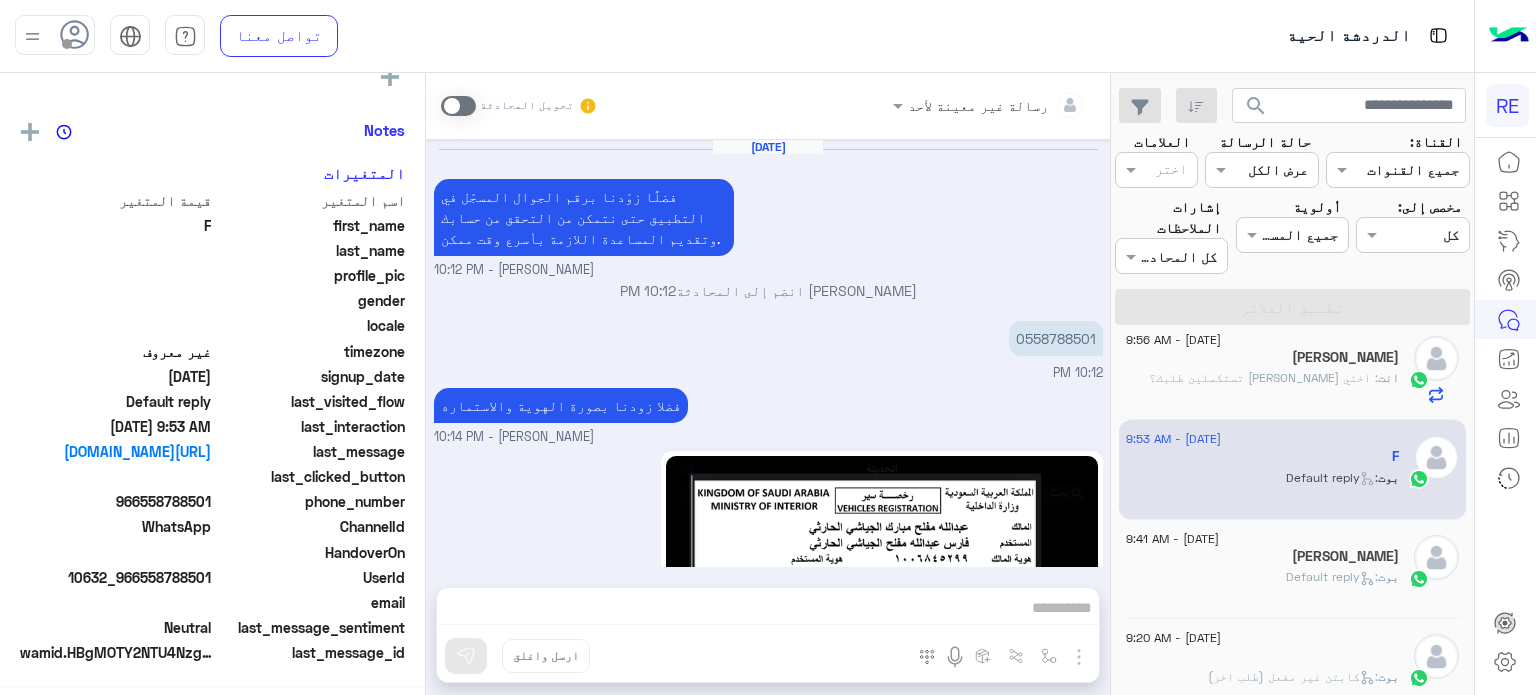 scroll, scrollTop: 376, scrollLeft: 0, axis: vertical 